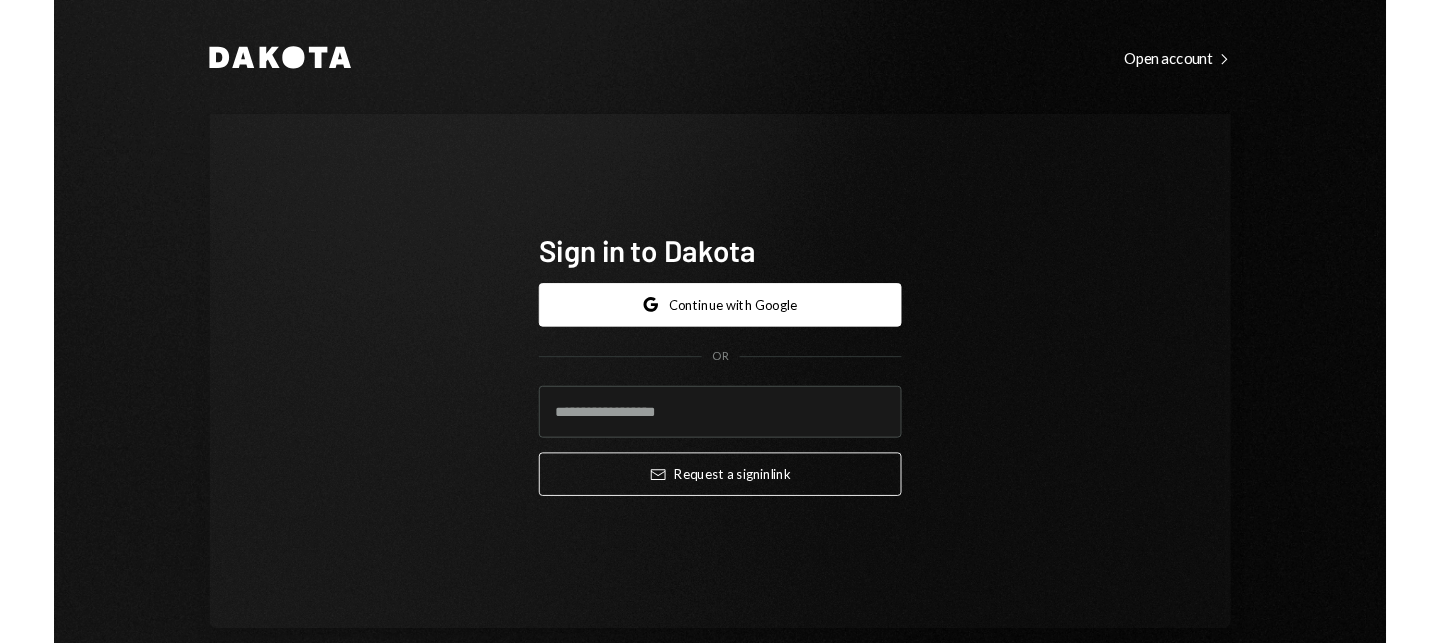scroll, scrollTop: 0, scrollLeft: 0, axis: both 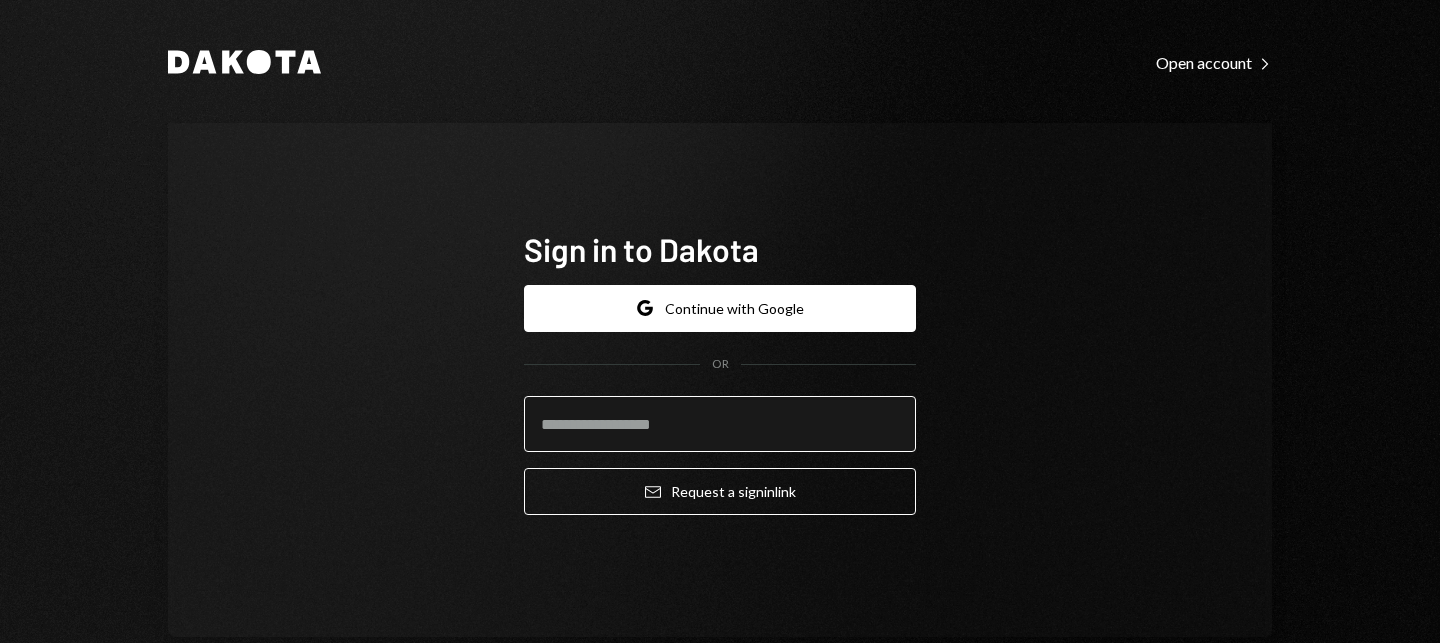 click at bounding box center [720, 424] 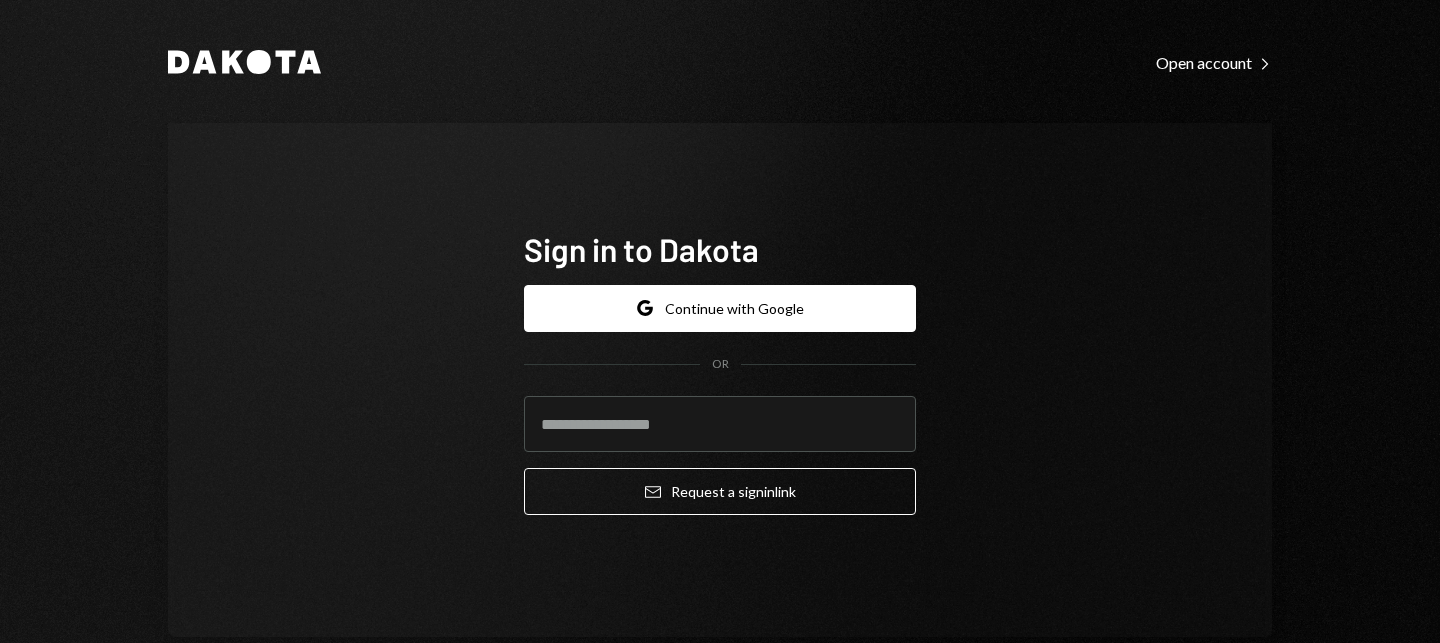 type on "**********" 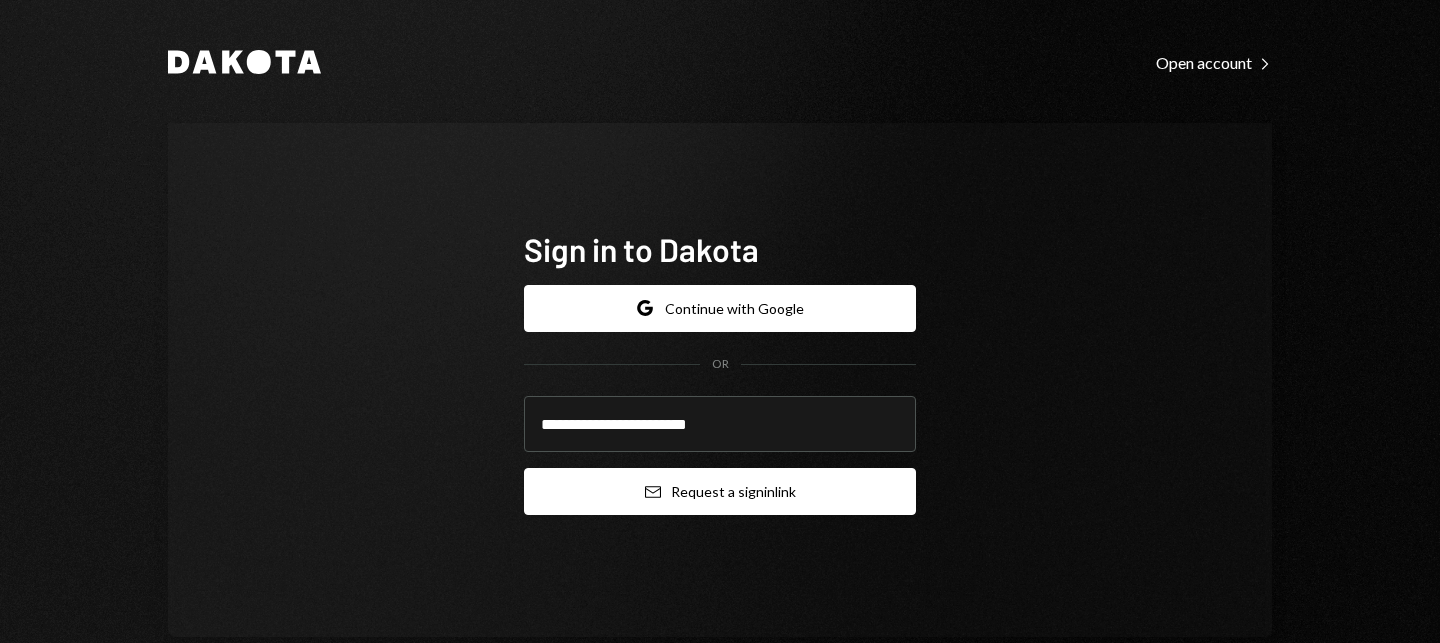 click on "Email Request a sign  in  link" at bounding box center (720, 491) 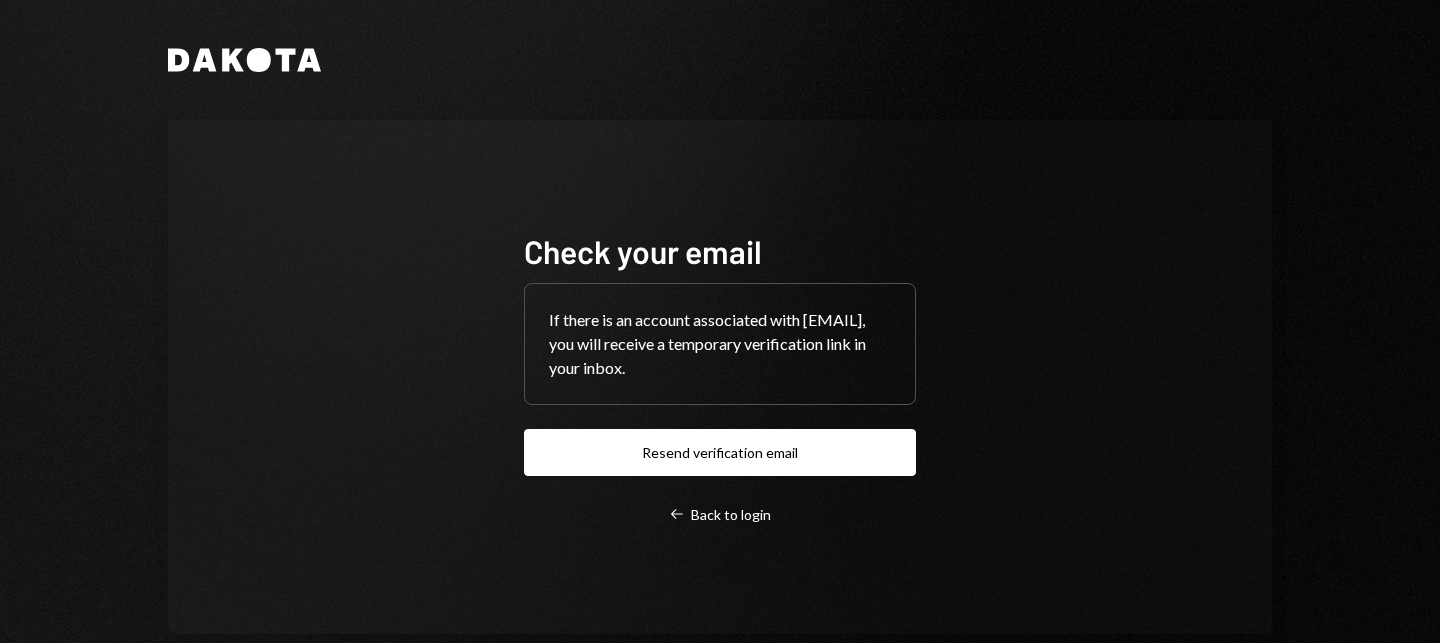 scroll, scrollTop: 34, scrollLeft: 0, axis: vertical 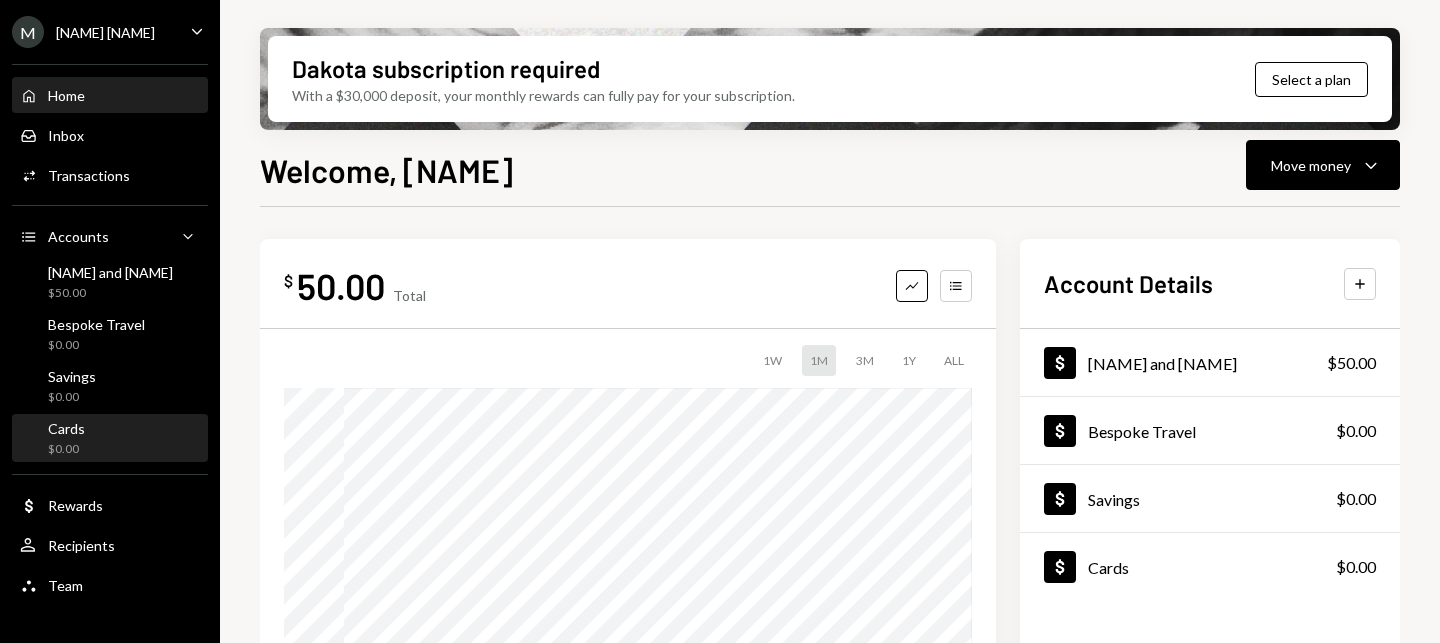 click on "$0.00" at bounding box center [66, 449] 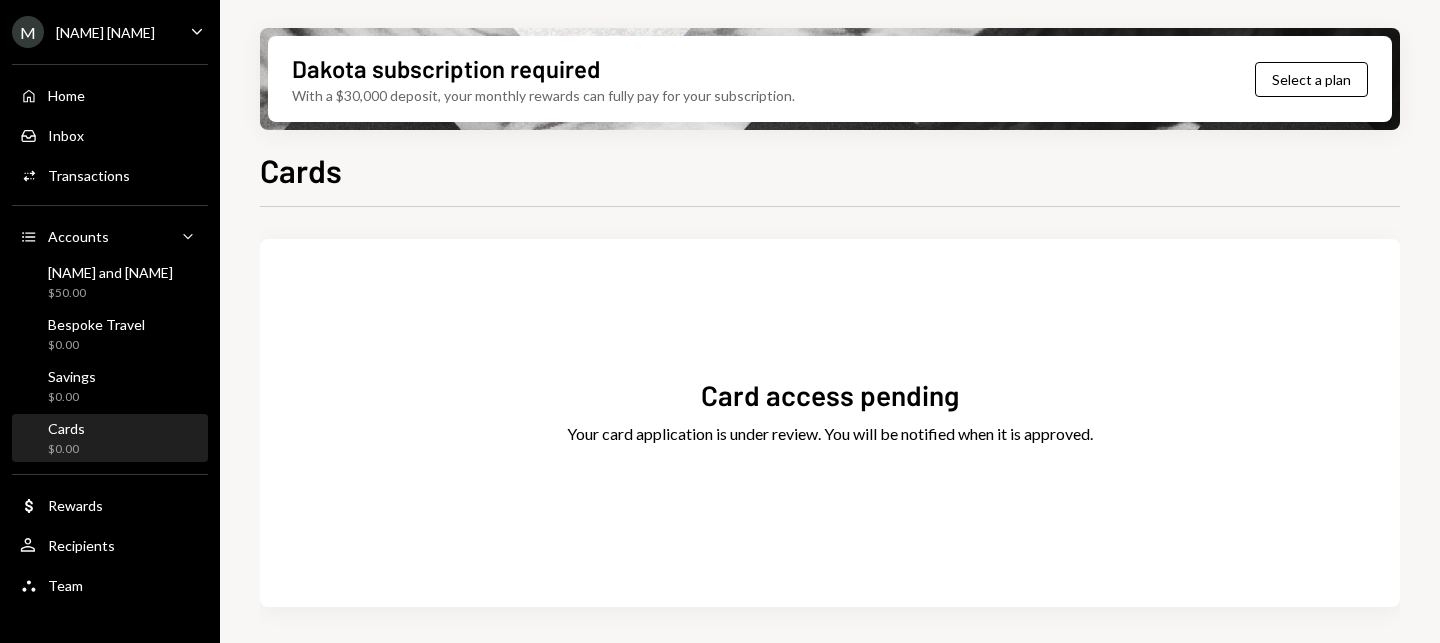 scroll, scrollTop: 5, scrollLeft: 0, axis: vertical 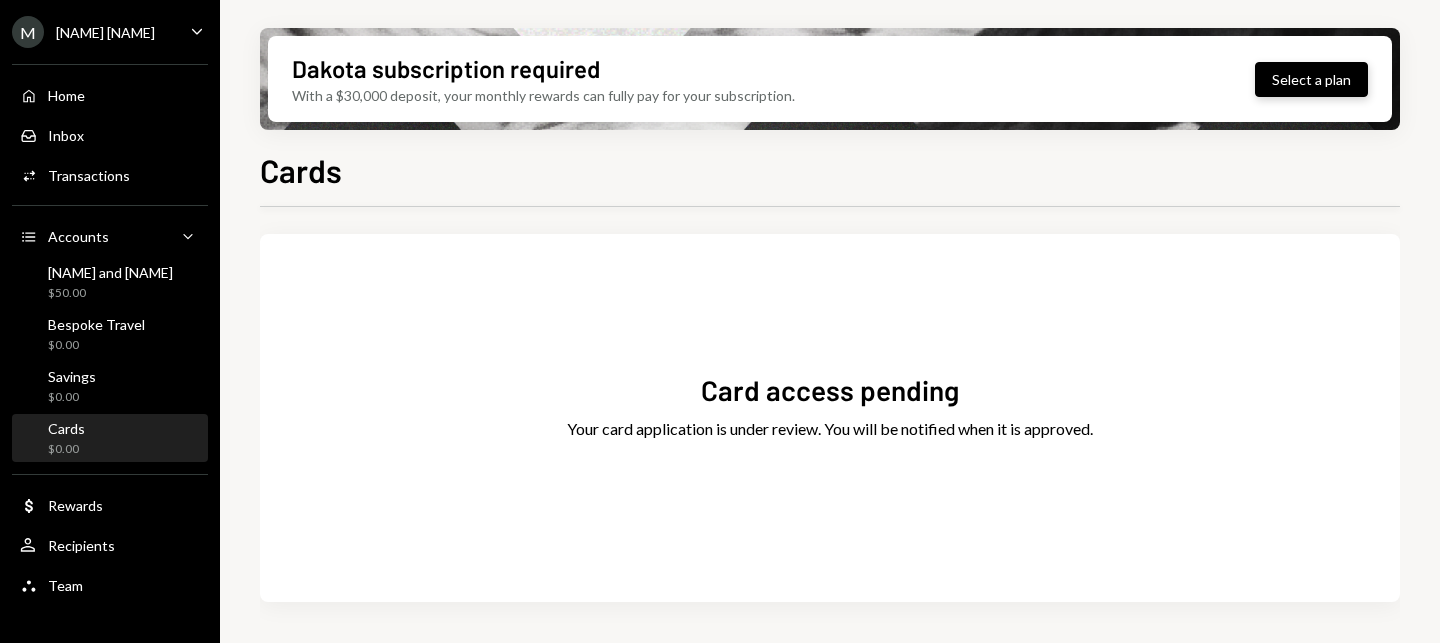 click on "Select a plan" at bounding box center (1311, 79) 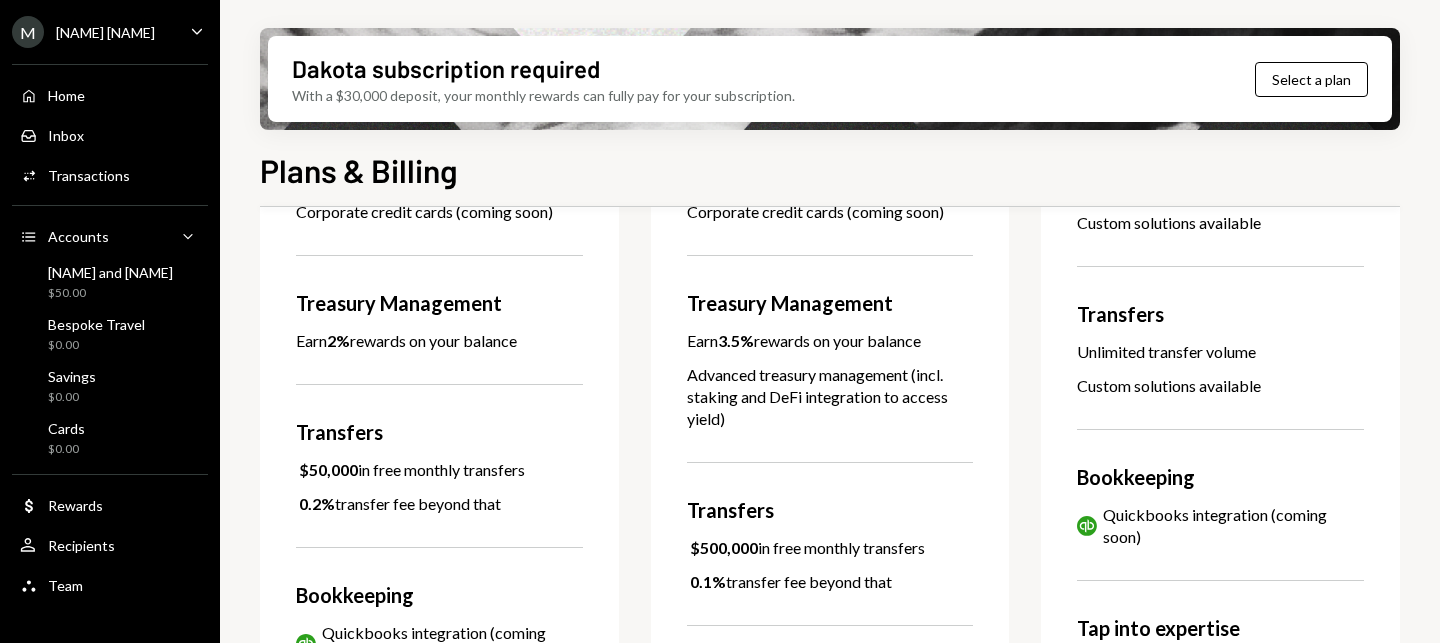 scroll, scrollTop: 0, scrollLeft: 0, axis: both 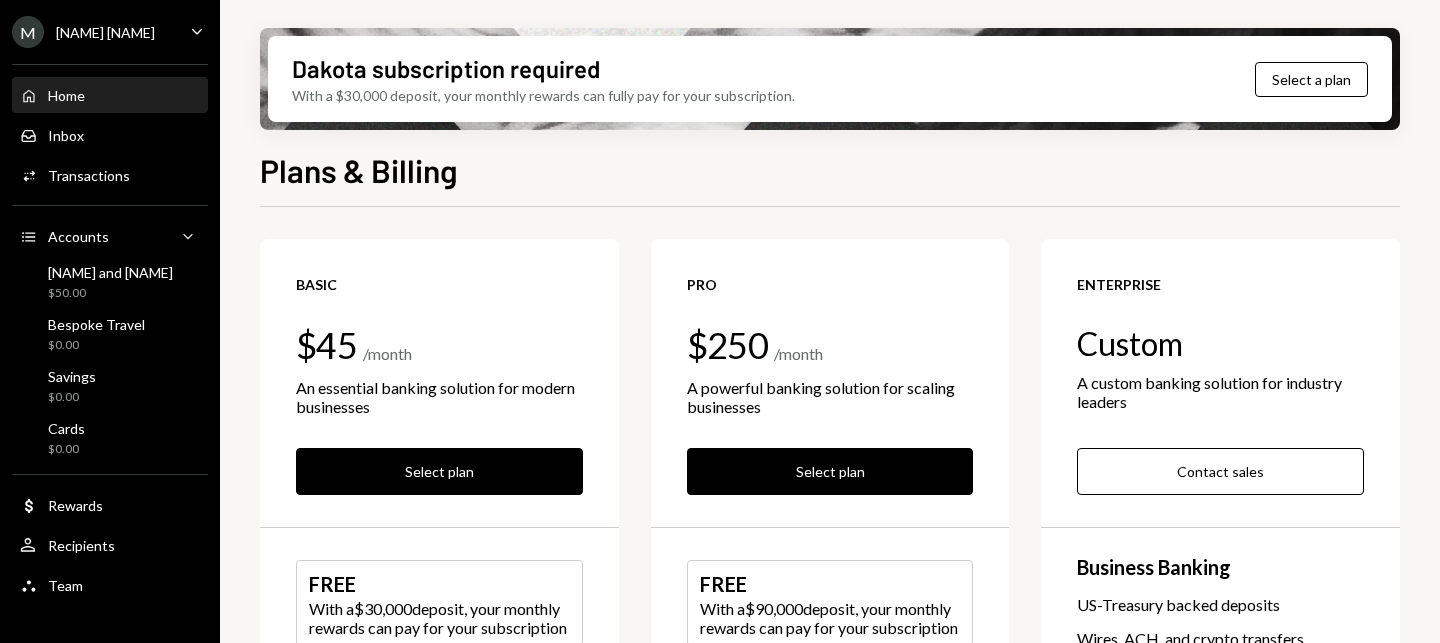 click on "Home" at bounding box center [66, 95] 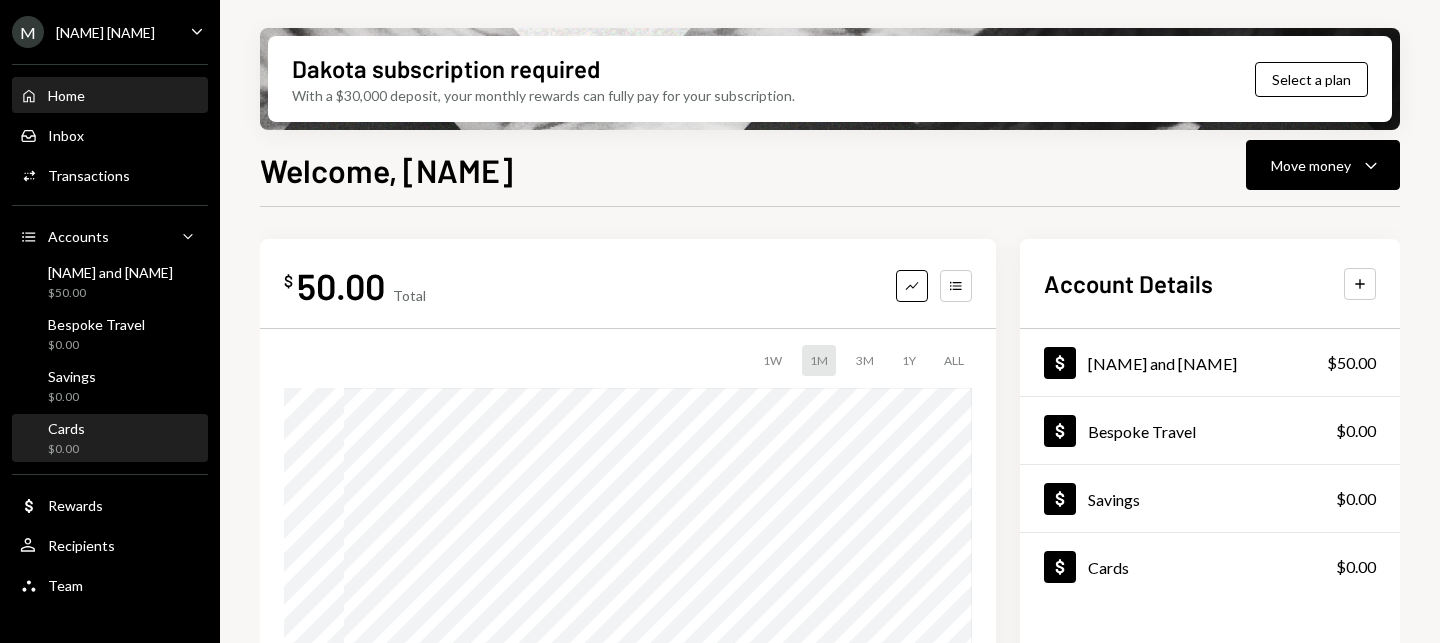 click on "Cards" at bounding box center (66, 428) 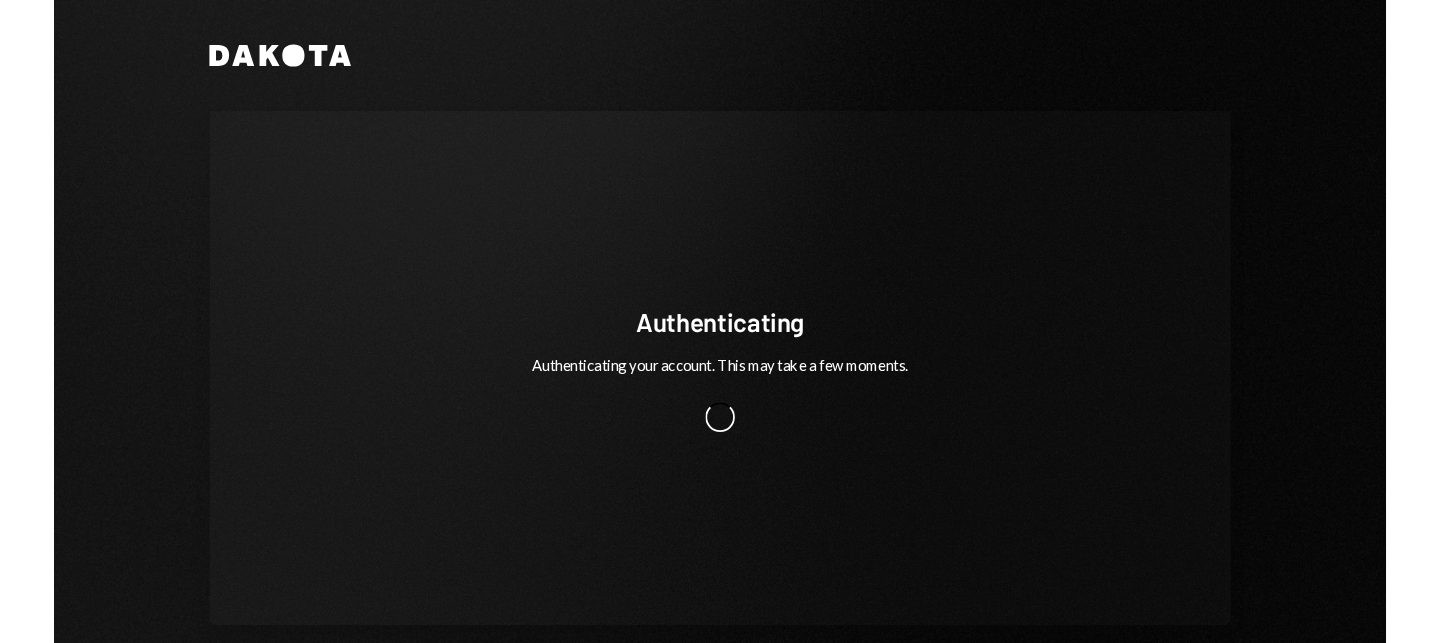 scroll, scrollTop: 0, scrollLeft: 0, axis: both 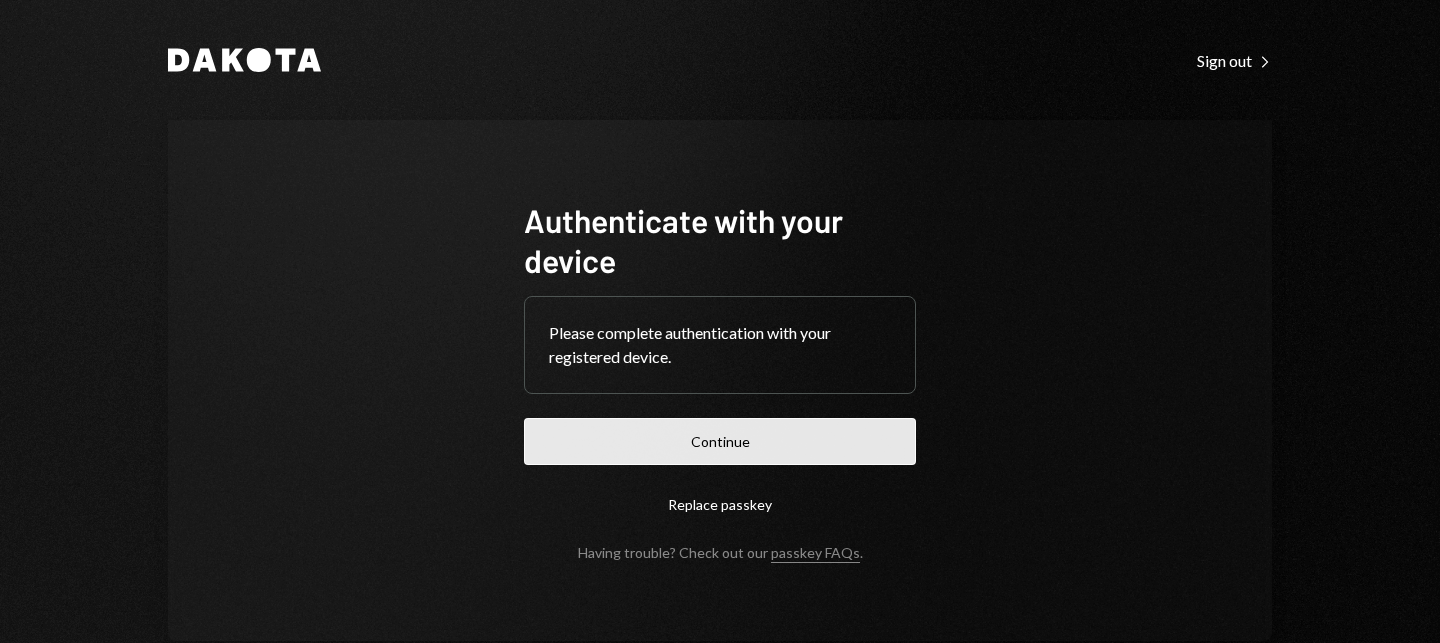 click on "Continue" at bounding box center (720, 441) 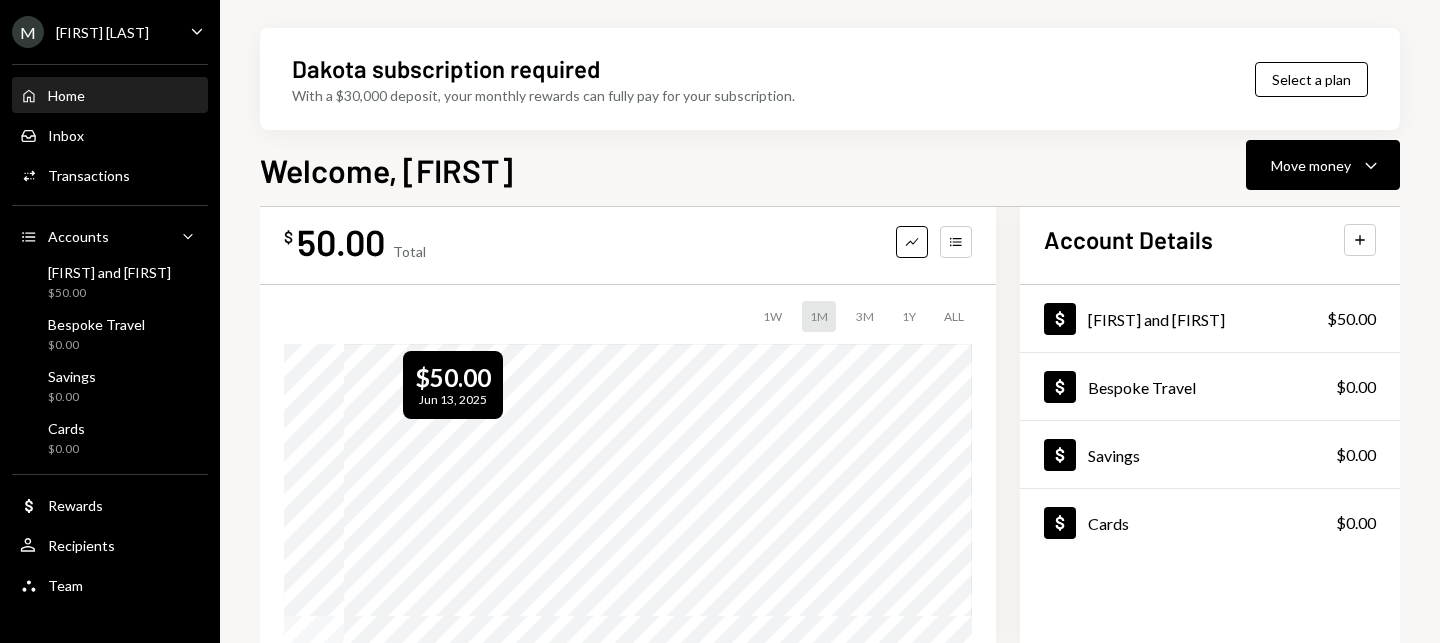 scroll, scrollTop: 0, scrollLeft: 0, axis: both 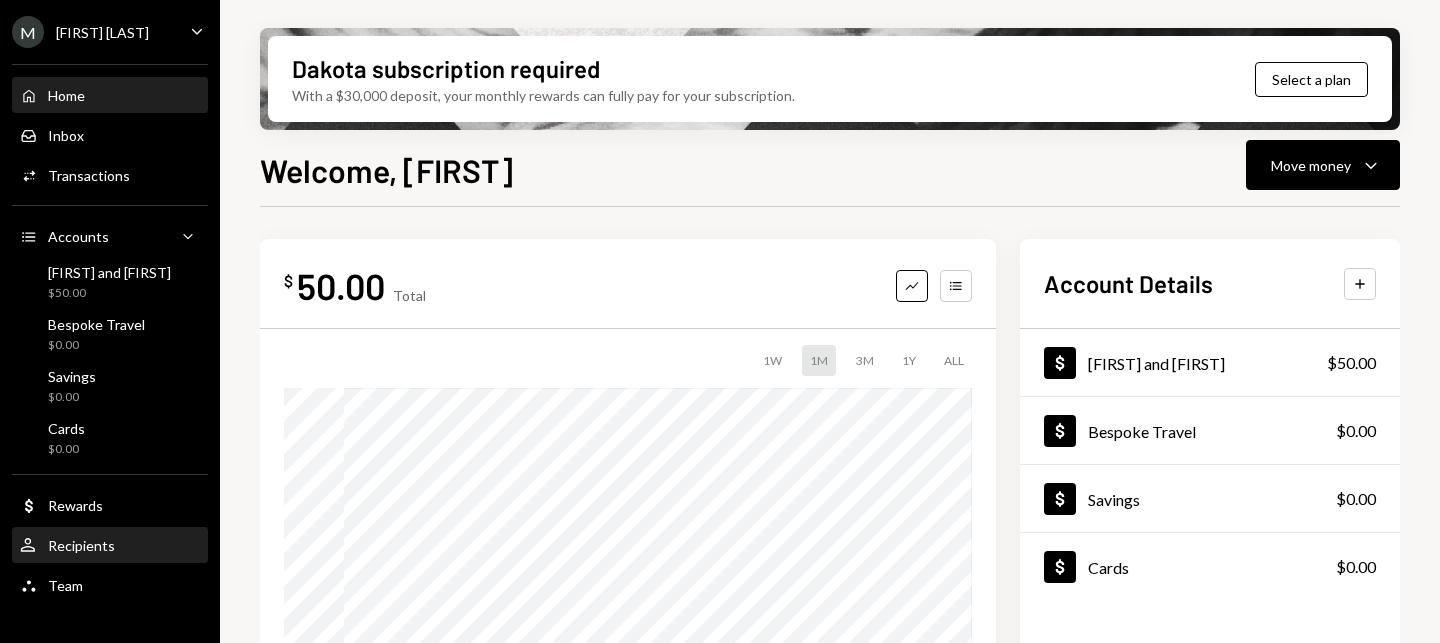 click on "Recipients" at bounding box center [81, 545] 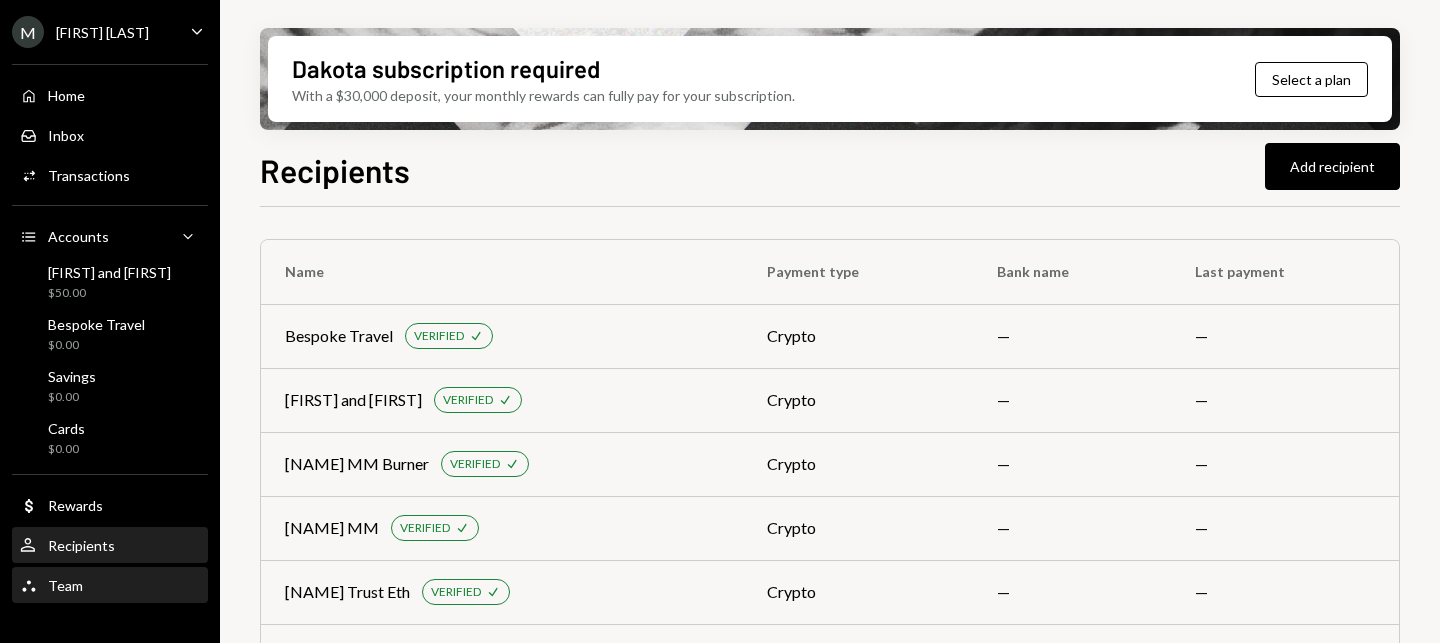 click on "Team Team" at bounding box center (51, 586) 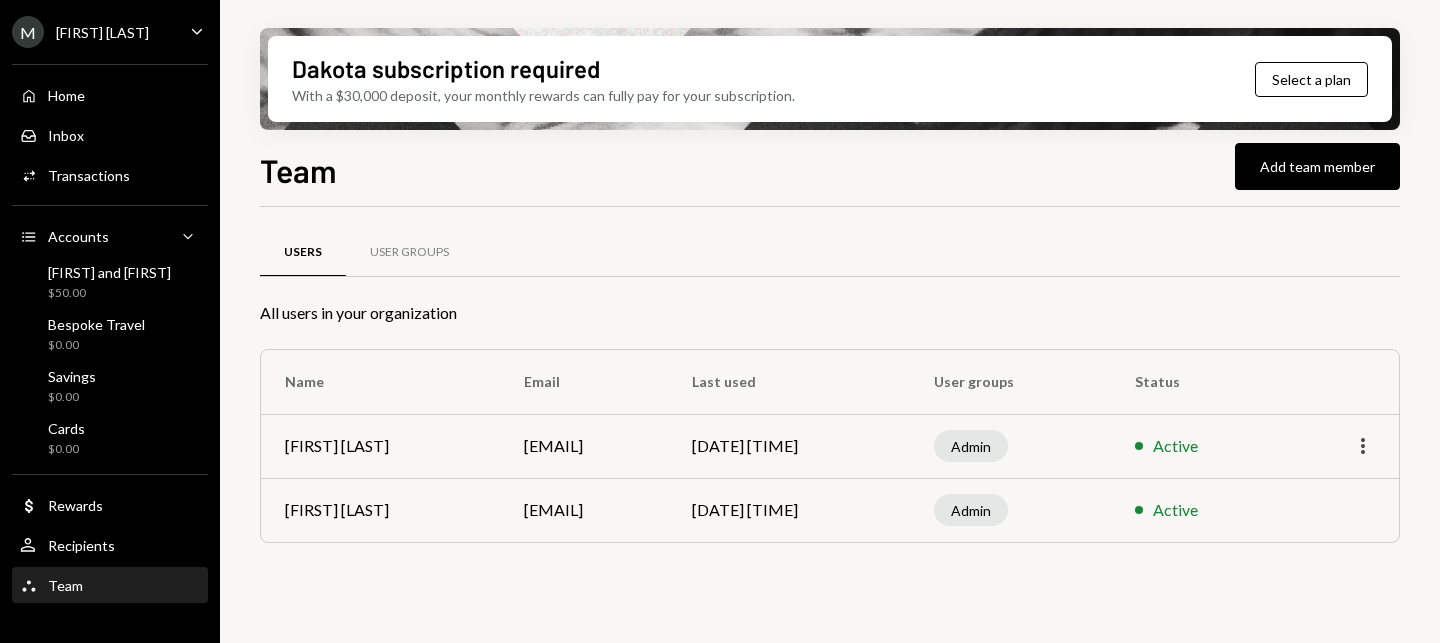 click on "More" at bounding box center (1363, 446) 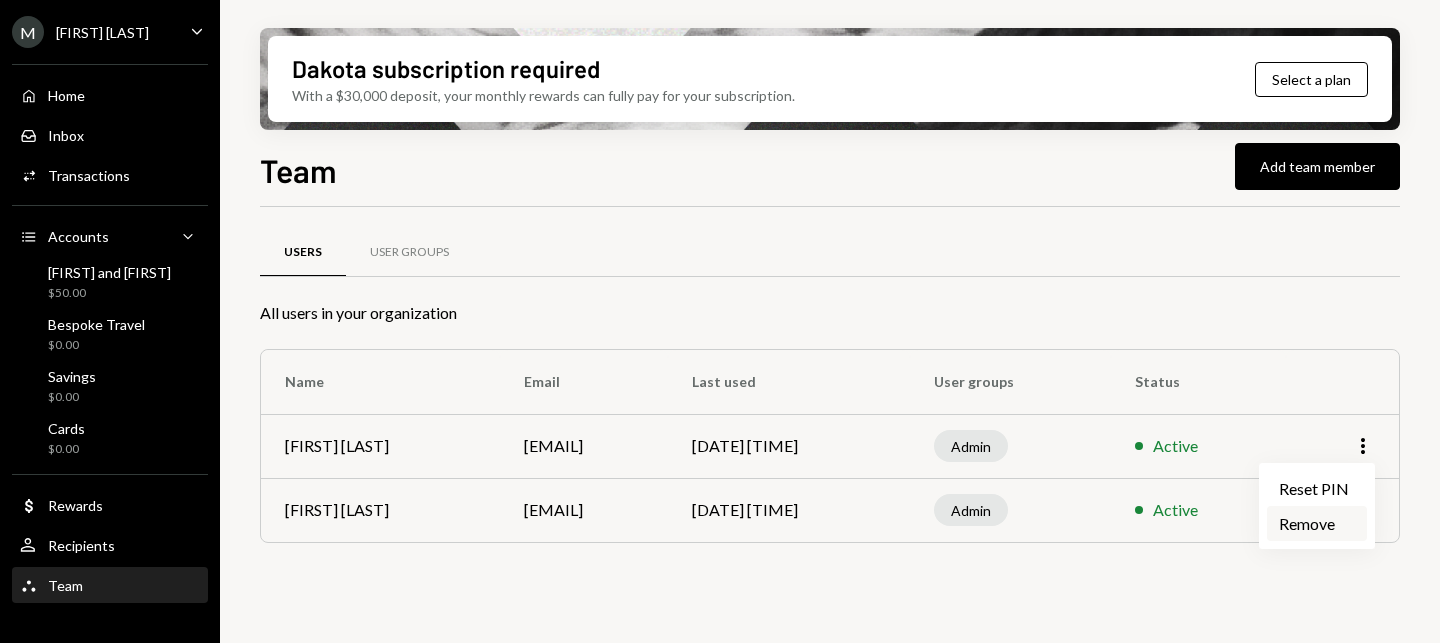 click on "Remove" at bounding box center [1317, 523] 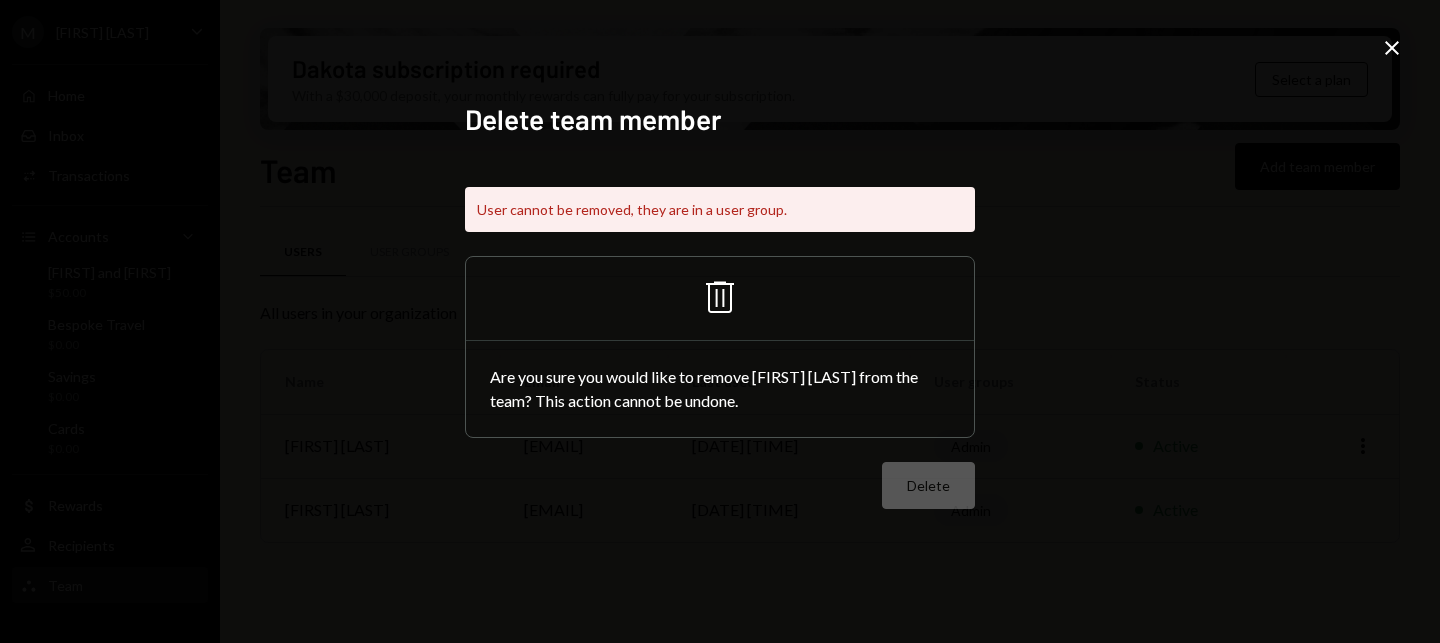 click at bounding box center (1392, 48) 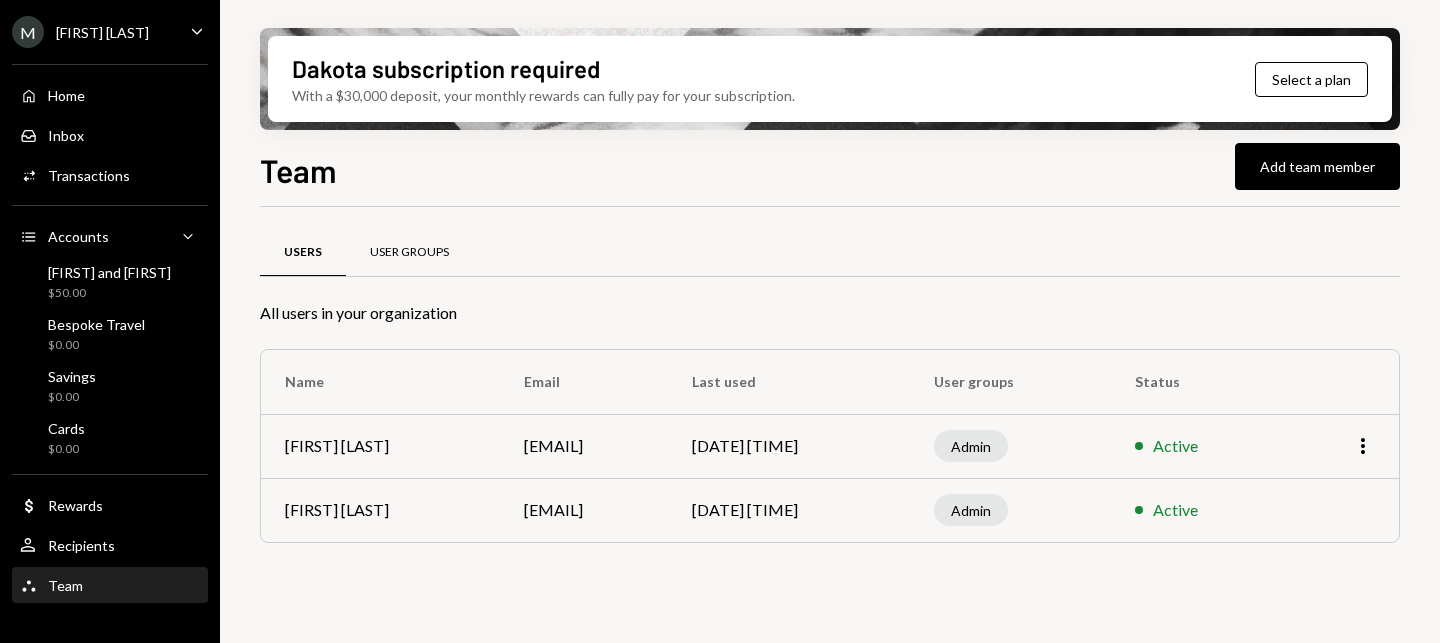 click on "User Groups" at bounding box center [409, 252] 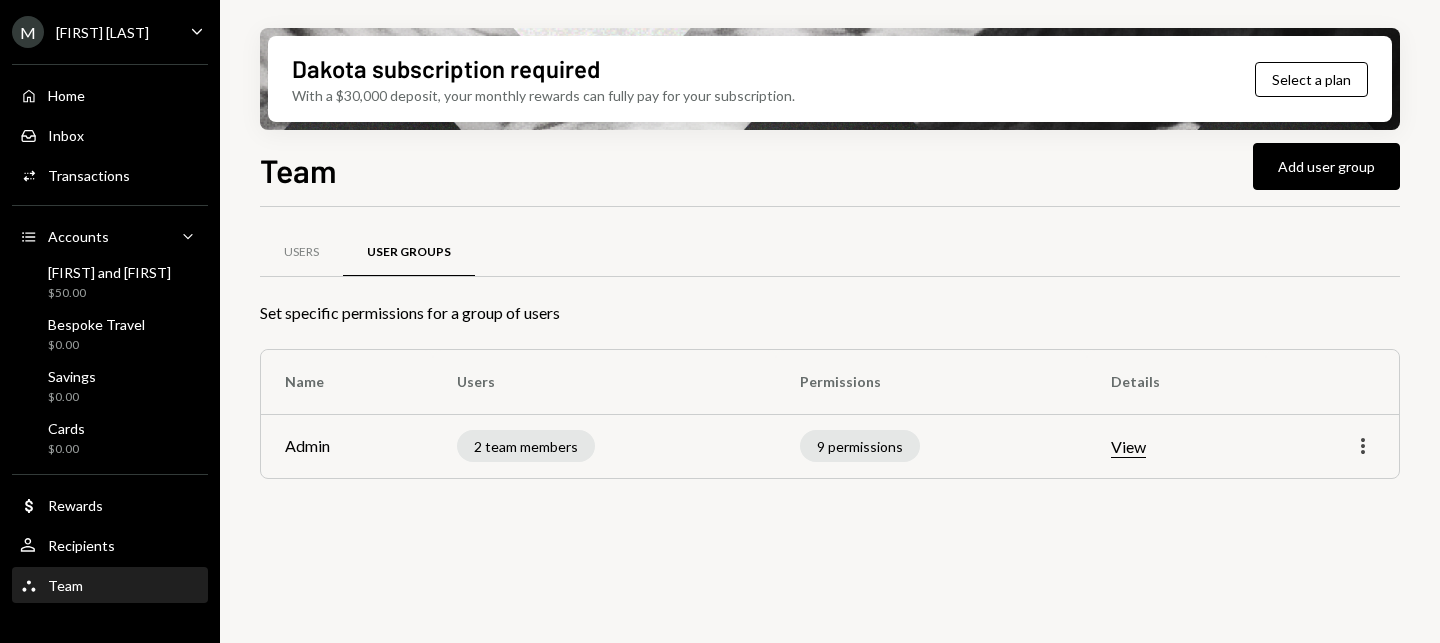 click on "More" at bounding box center (1363, 446) 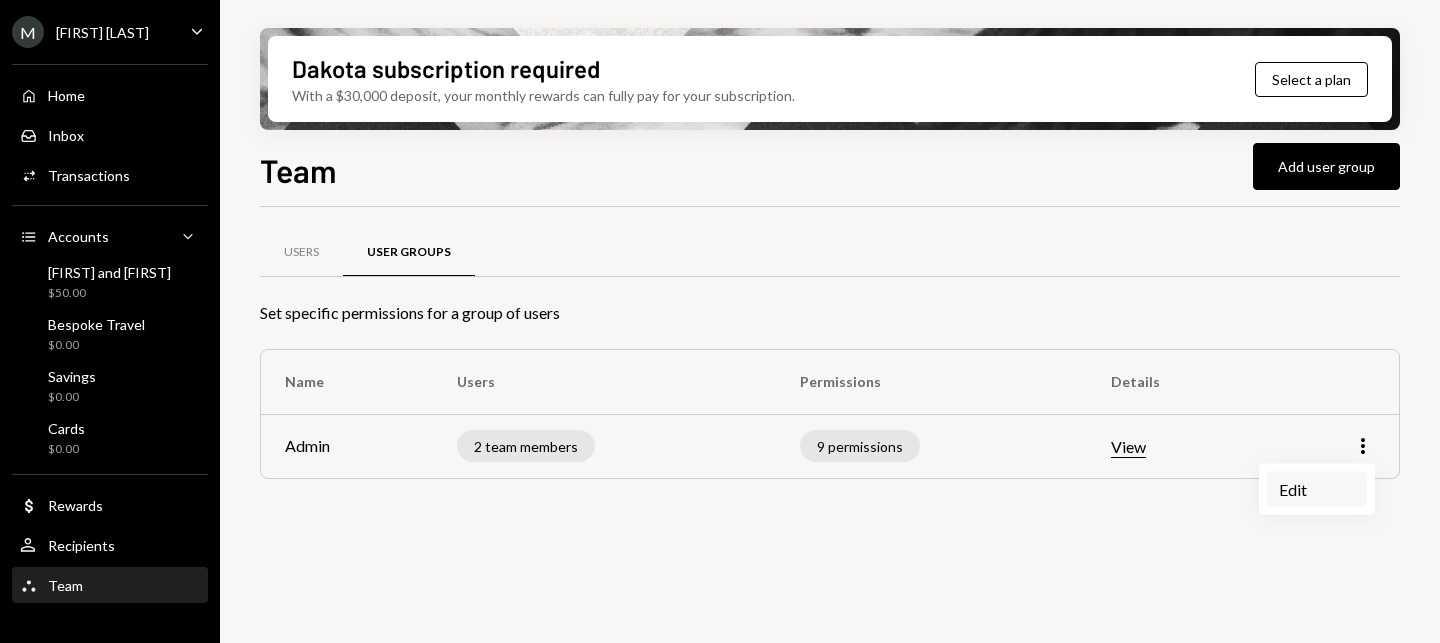 click on "Edit" at bounding box center (1317, 489) 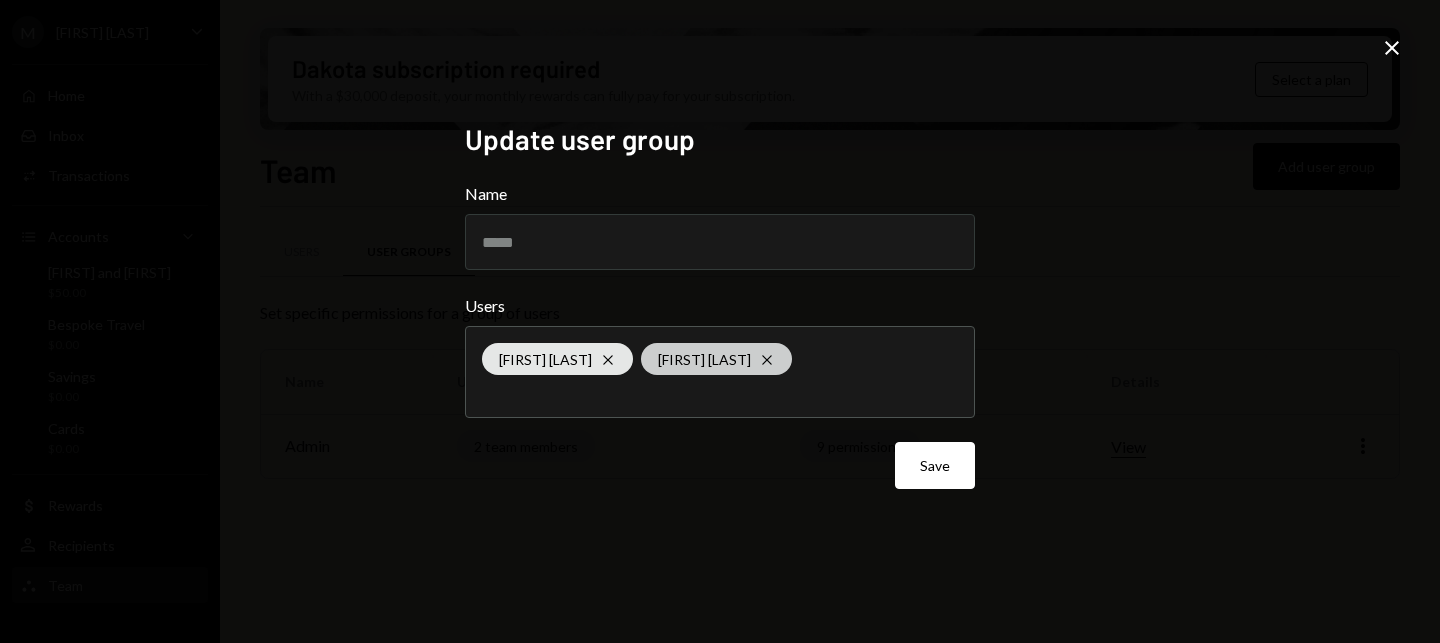 click on "Cross" at bounding box center (608, 360) 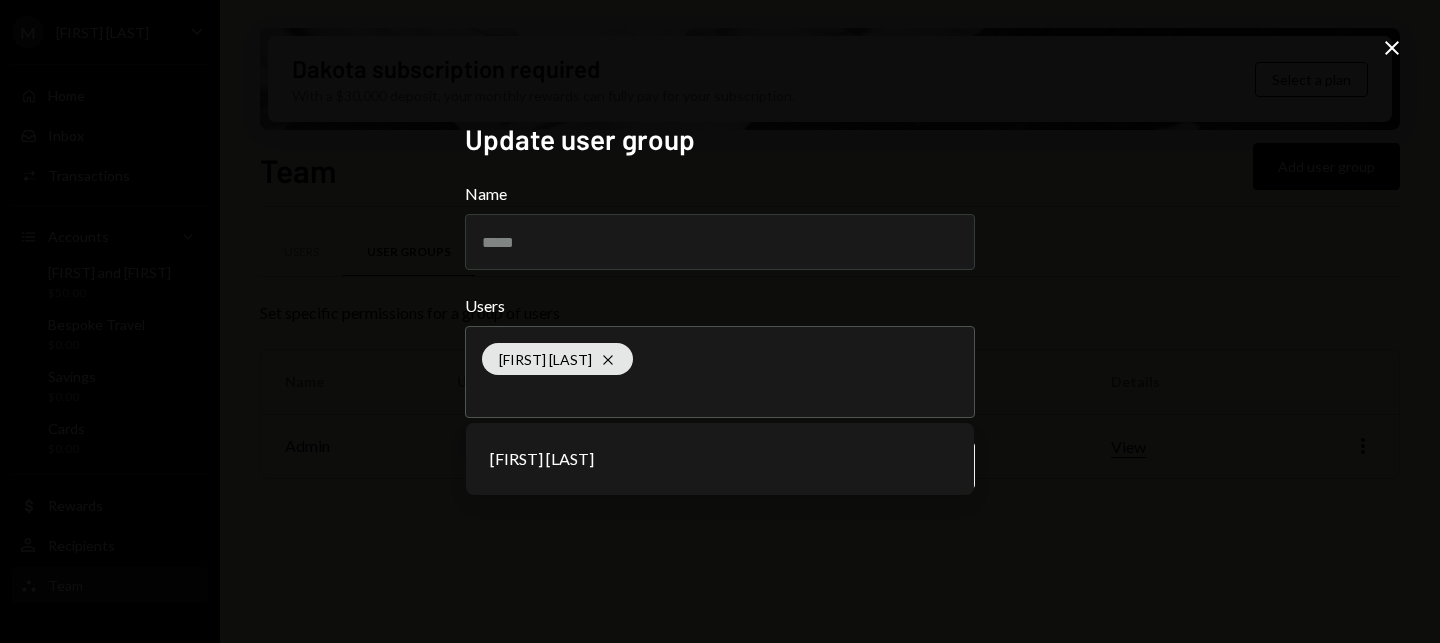 click on "Update user group Name ***** Users [FIRST] [LAST] Cross [FIRST] [LAST] Save Close" at bounding box center (720, 321) 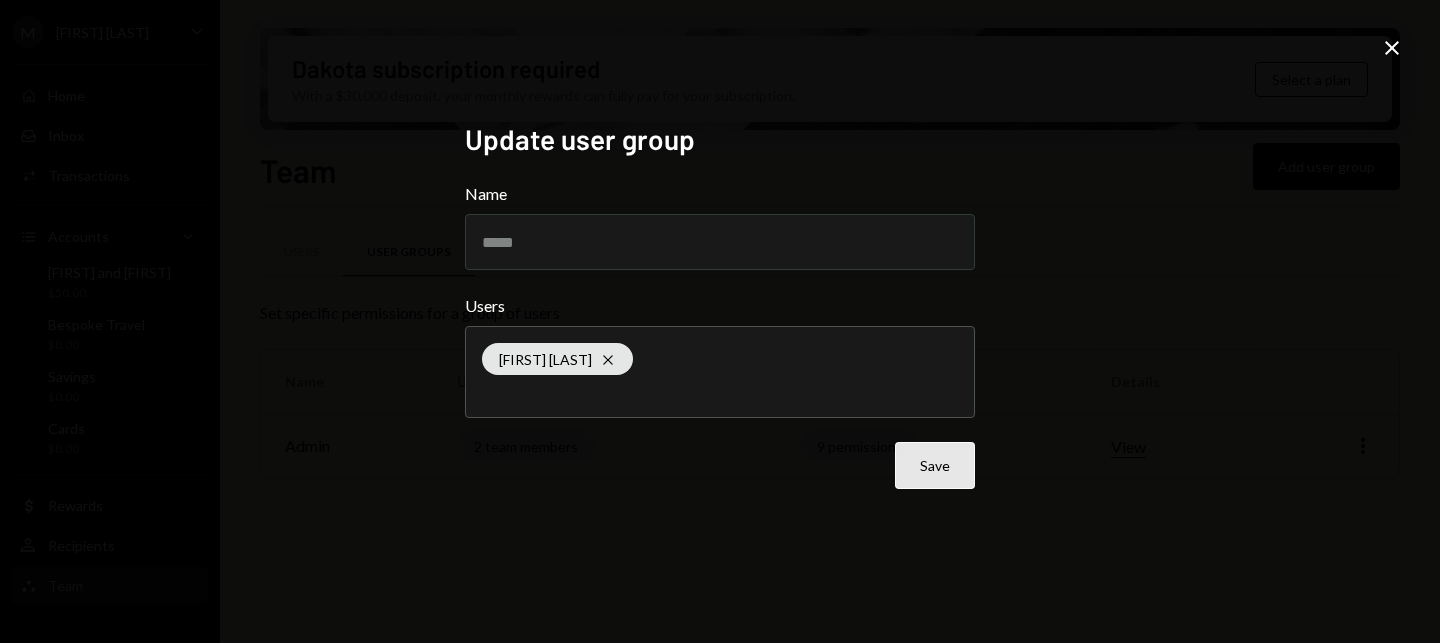 click on "Save" at bounding box center [935, 465] 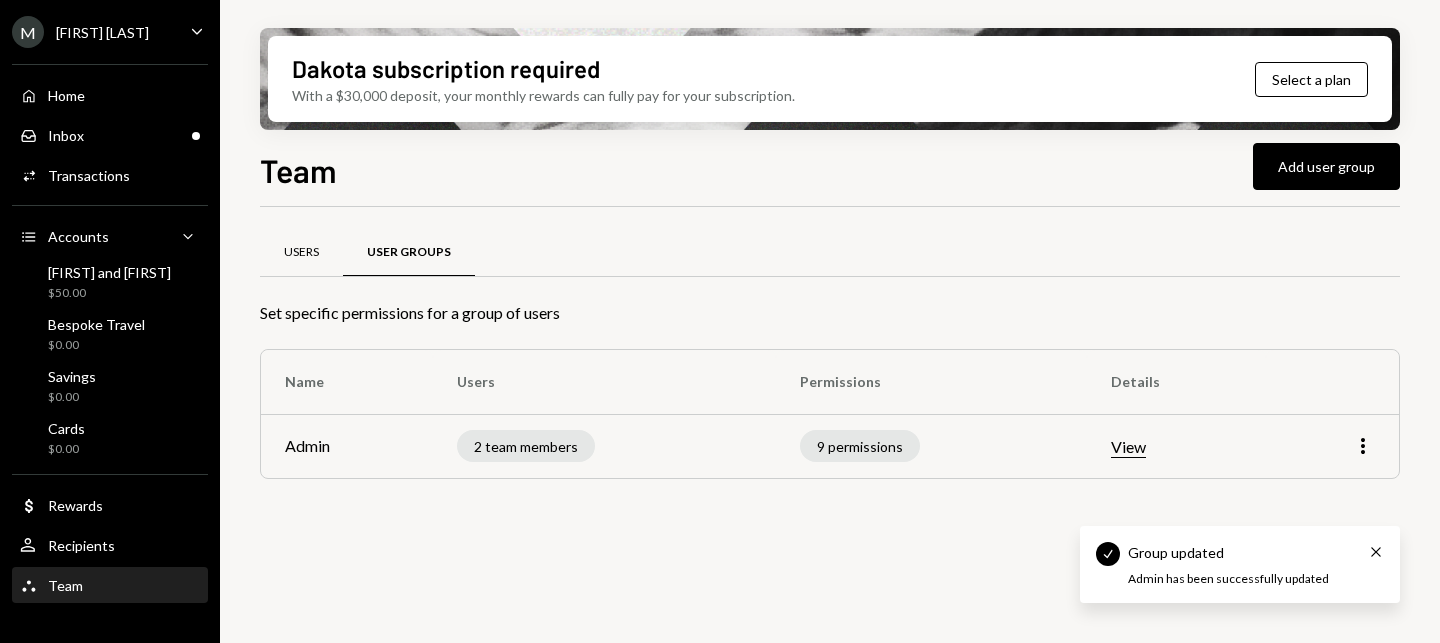 click on "Users" at bounding box center (301, 252) 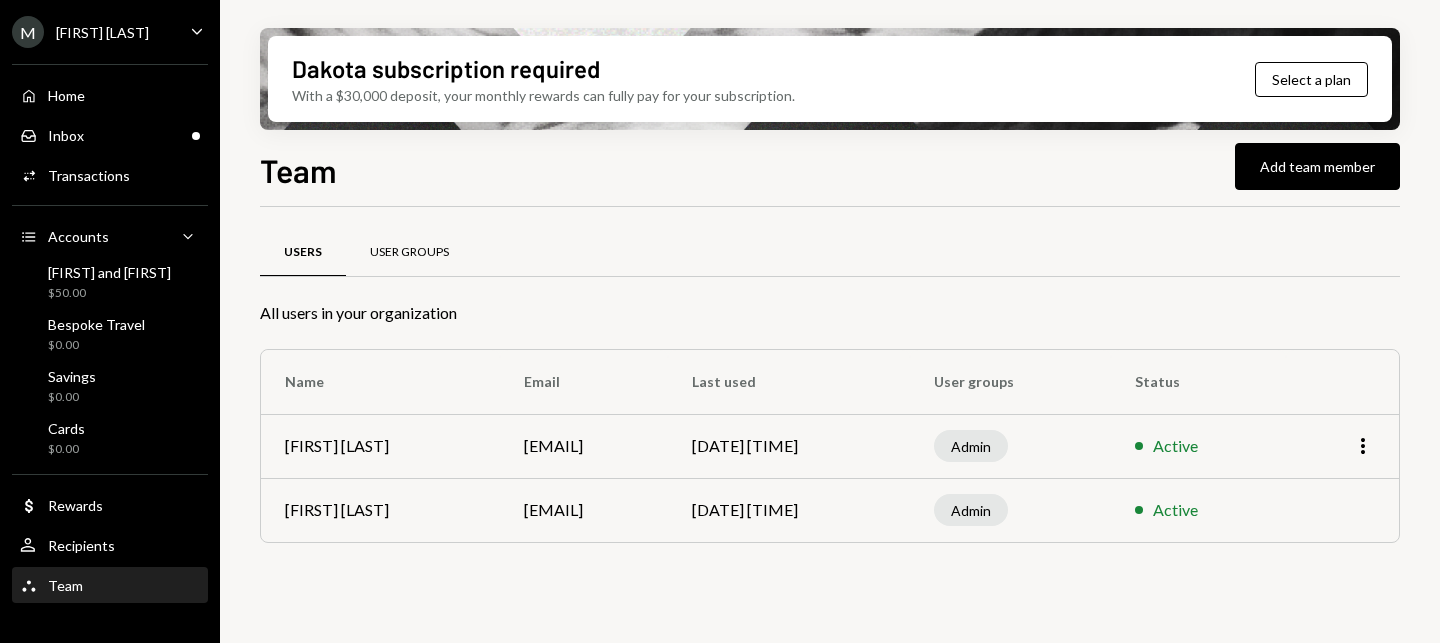 click on "User Groups" at bounding box center [409, 253] 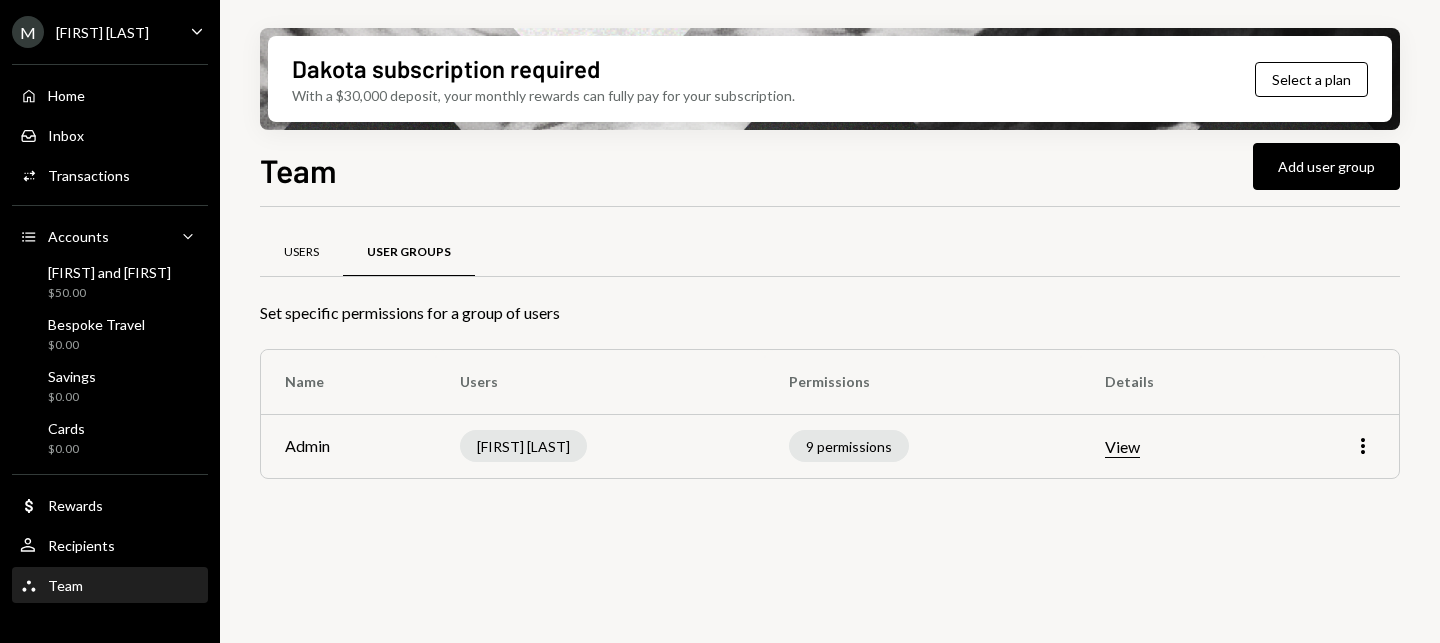 click on "Users" at bounding box center [301, 252] 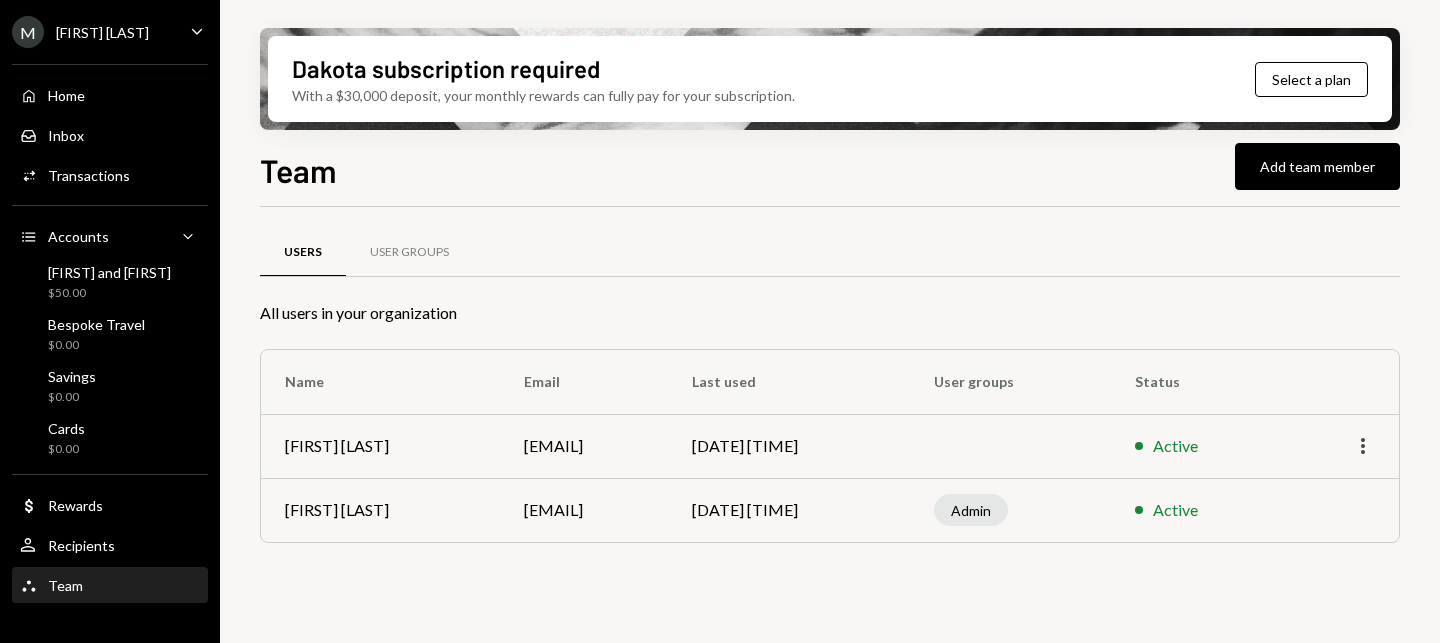 click at bounding box center (1363, 446) 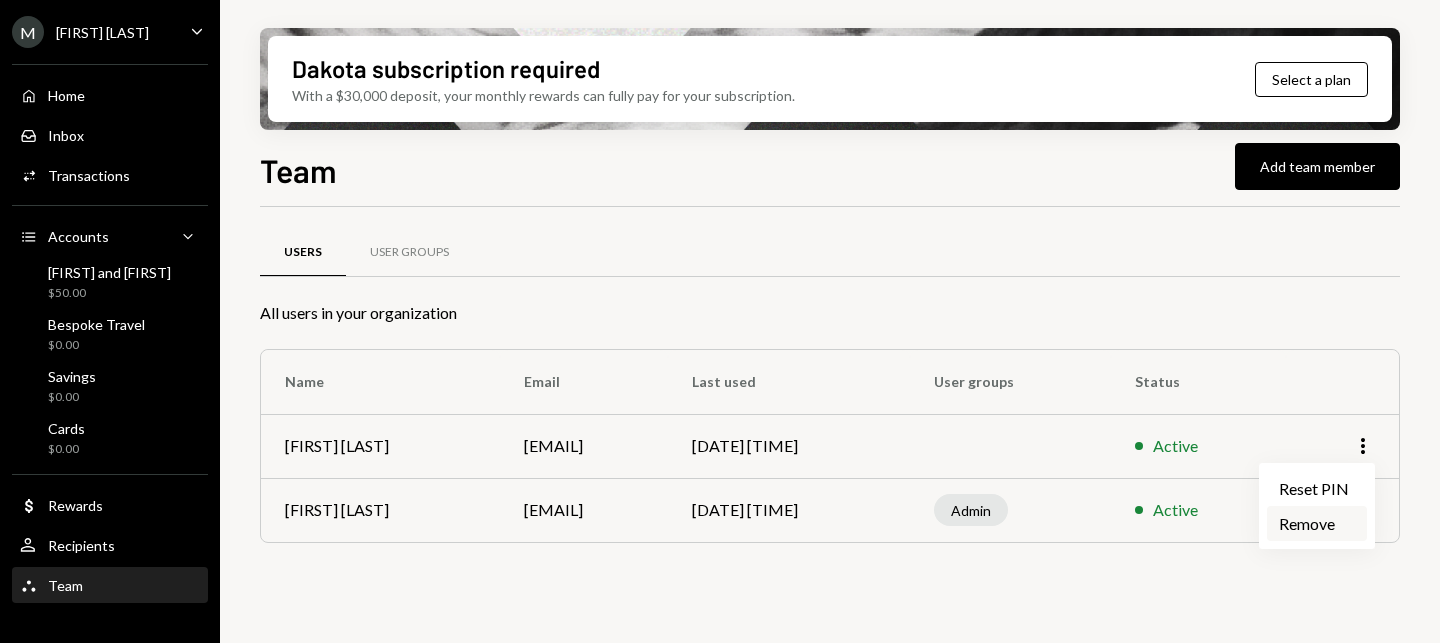 click on "Remove" at bounding box center (1317, 523) 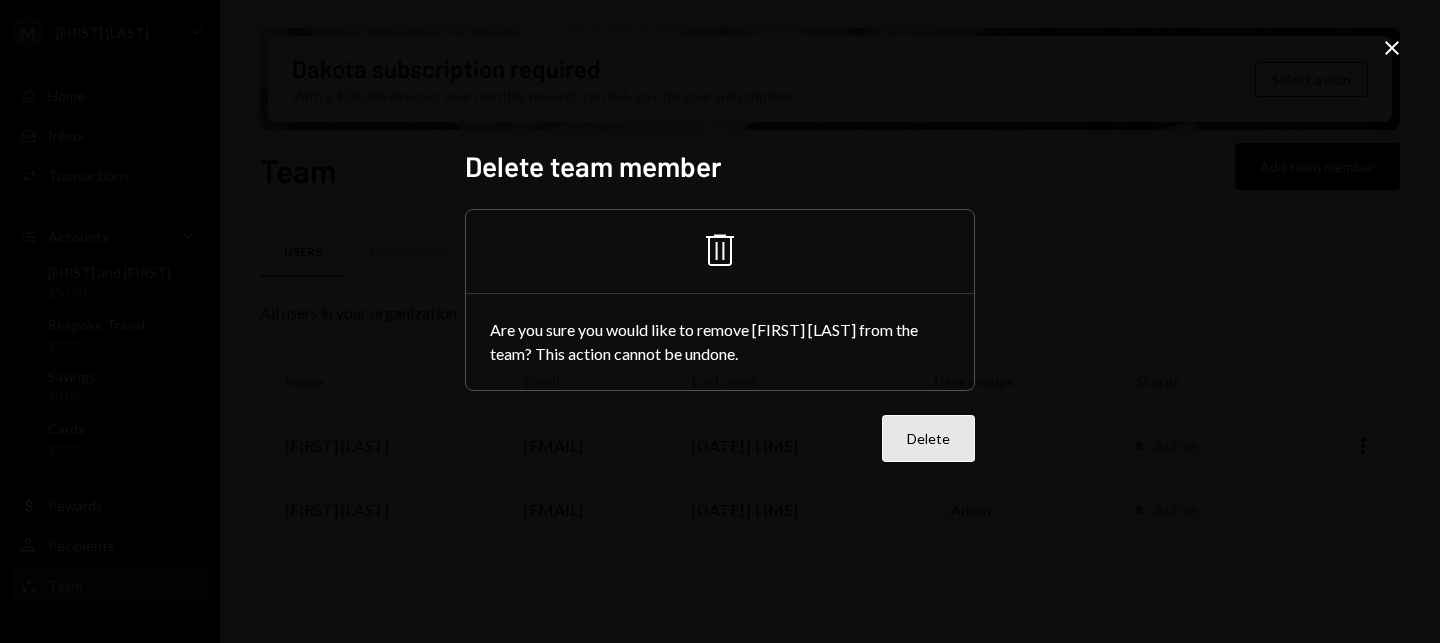 click on "Delete" at bounding box center (928, 438) 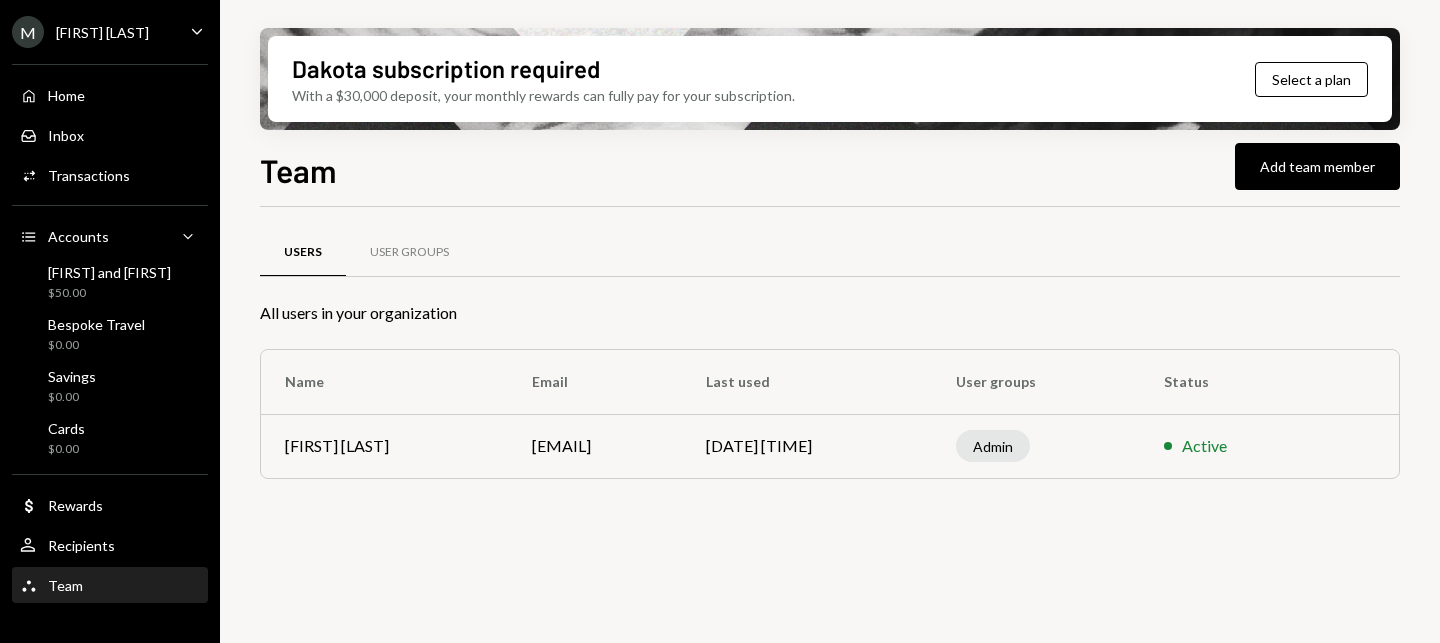 click on "Team Team" at bounding box center [110, 586] 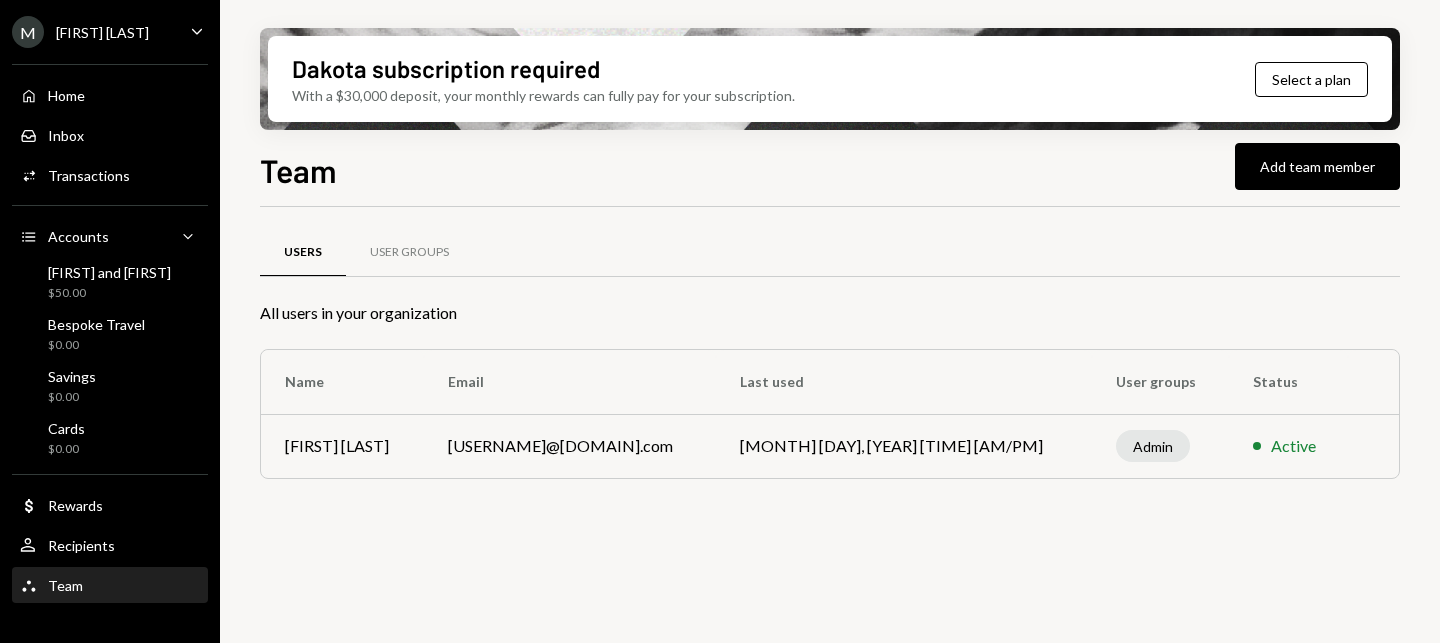 scroll, scrollTop: 0, scrollLeft: 0, axis: both 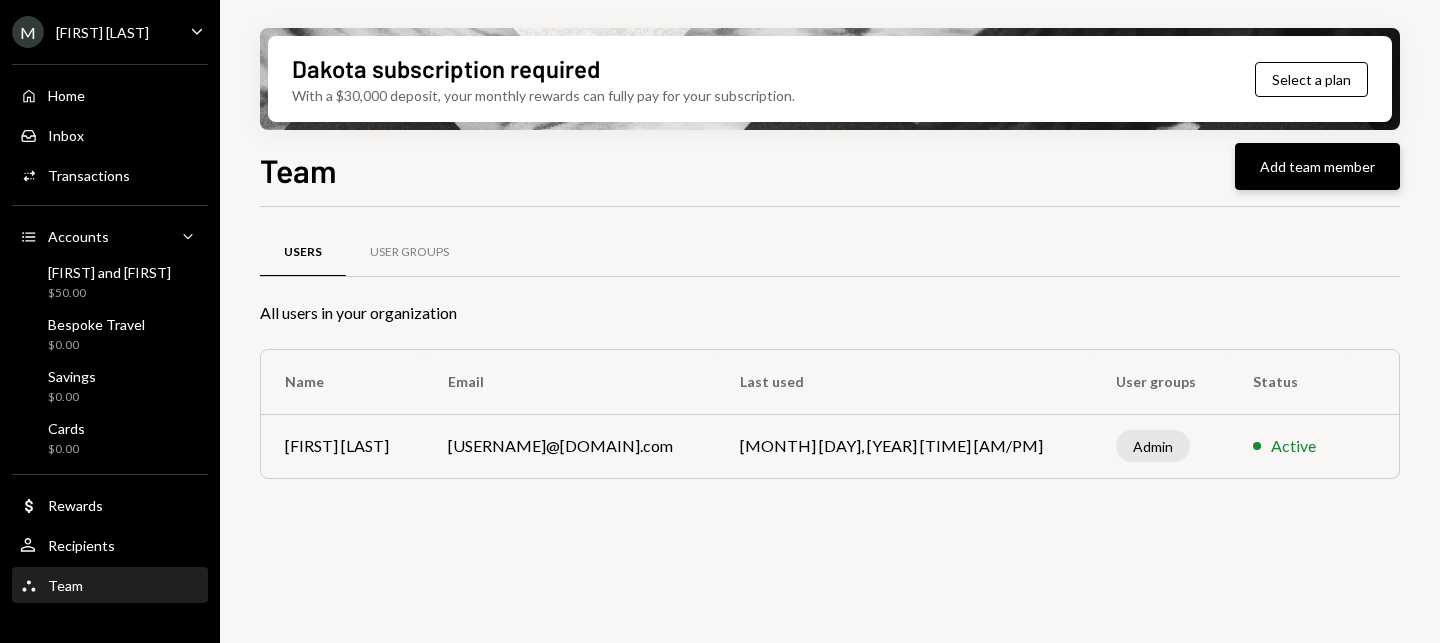 click on "Add team member" at bounding box center (1317, 166) 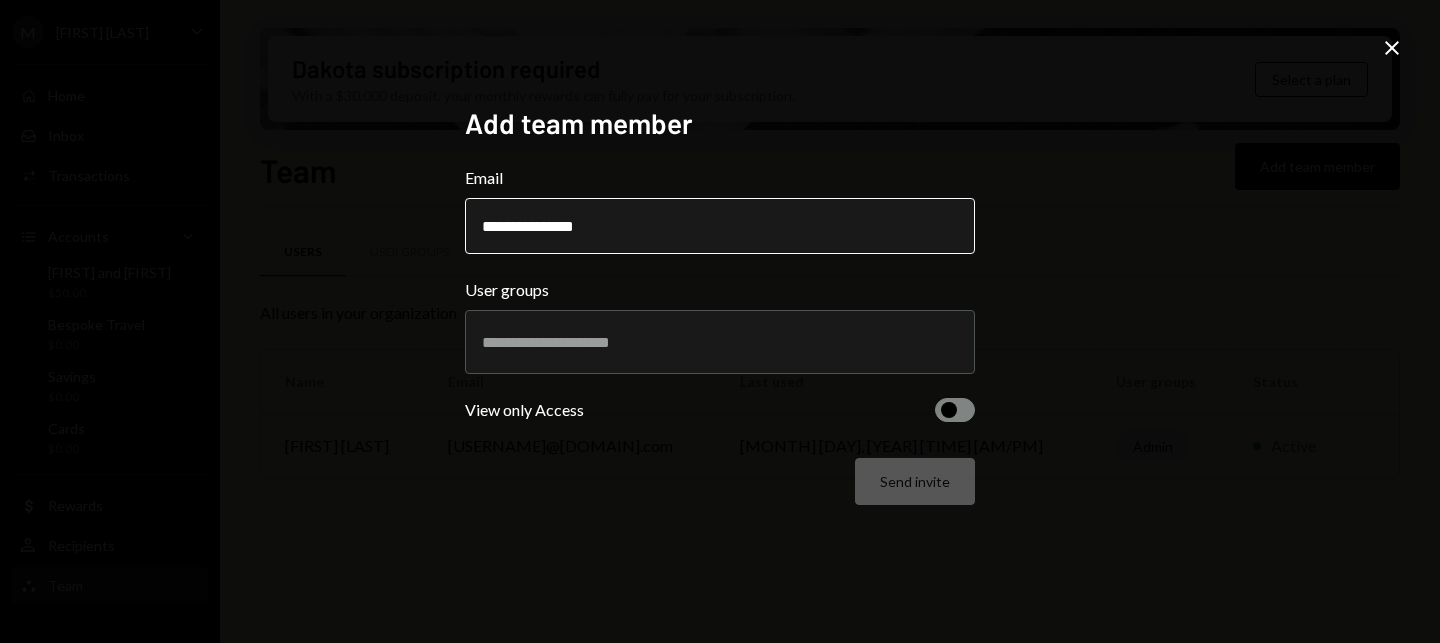 type on "**********" 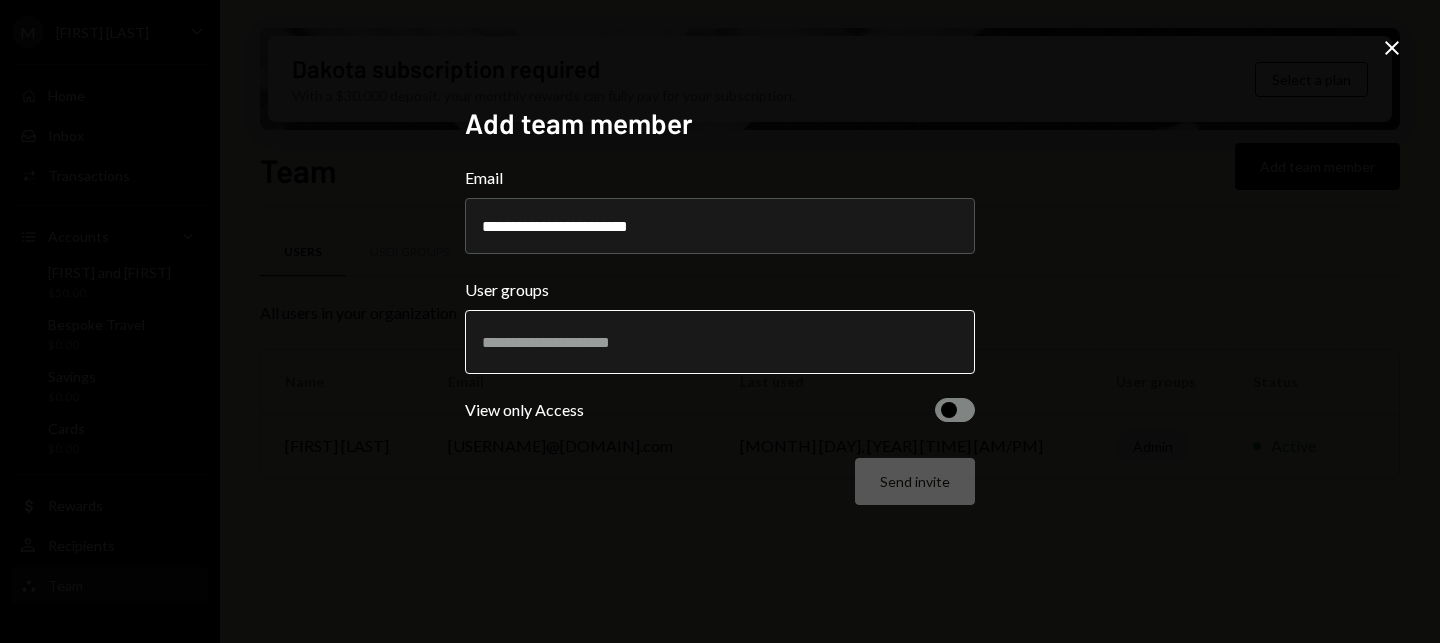 click at bounding box center [720, 342] 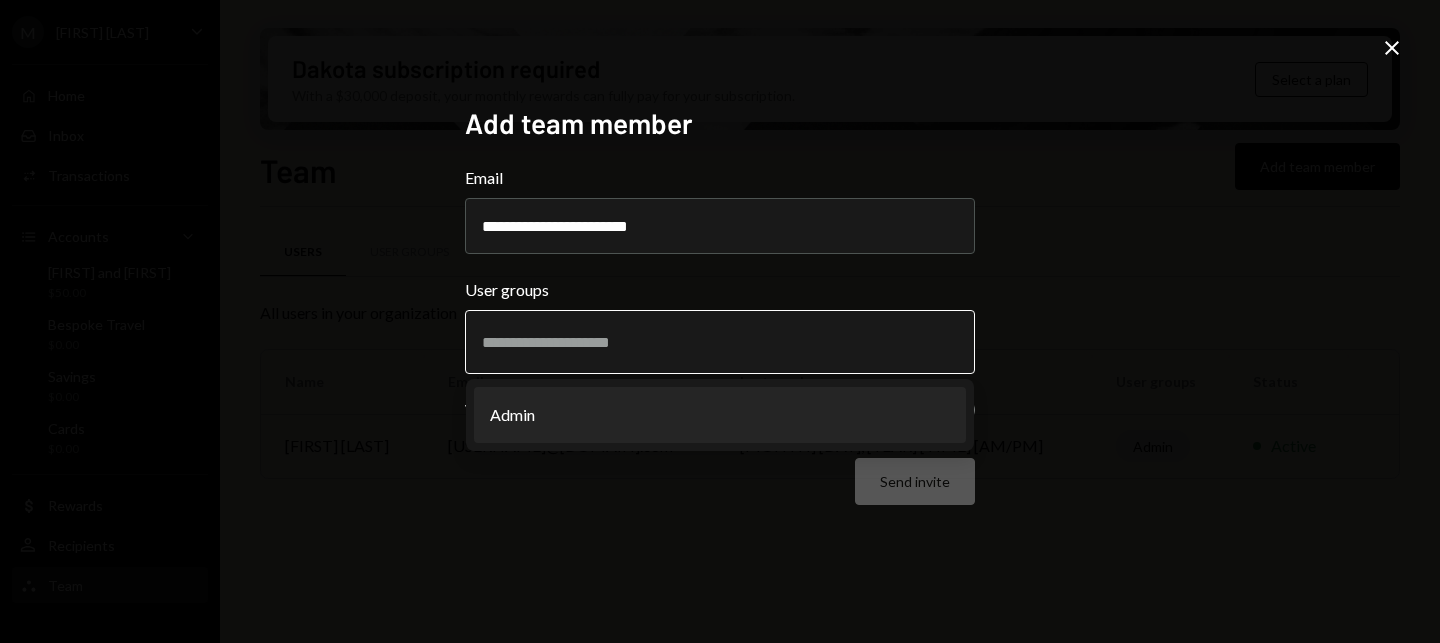 click on "Admin" at bounding box center (720, 415) 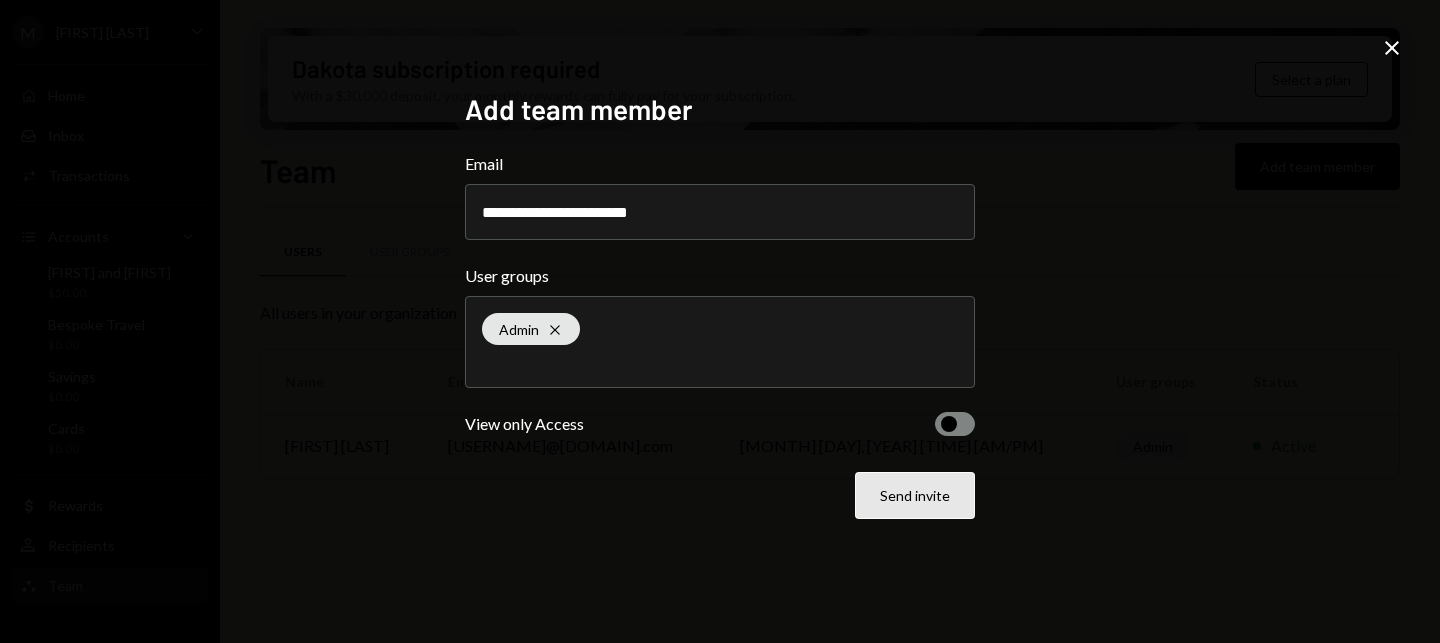click on "Send invite" at bounding box center (915, 495) 